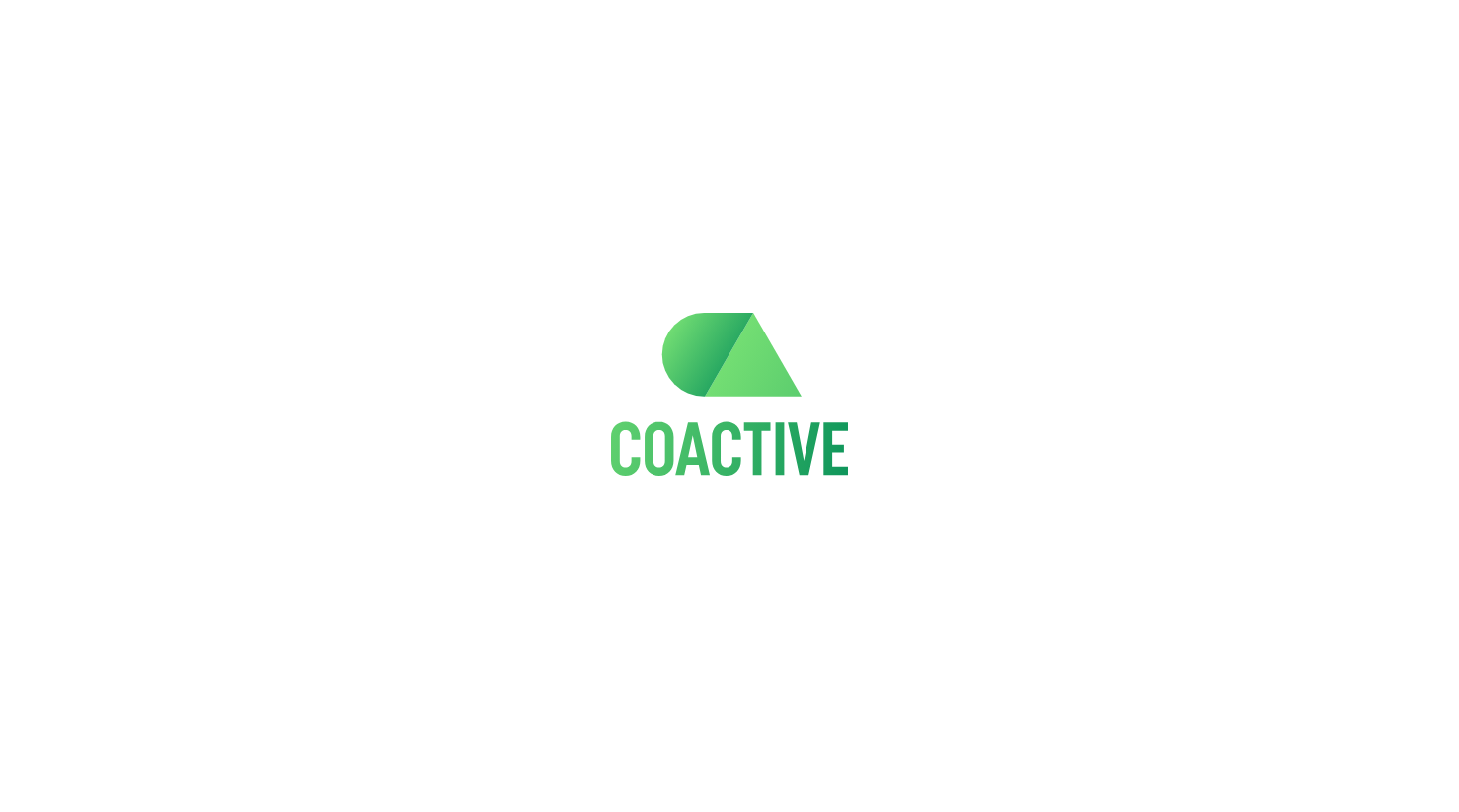 scroll, scrollTop: 0, scrollLeft: 0, axis: both 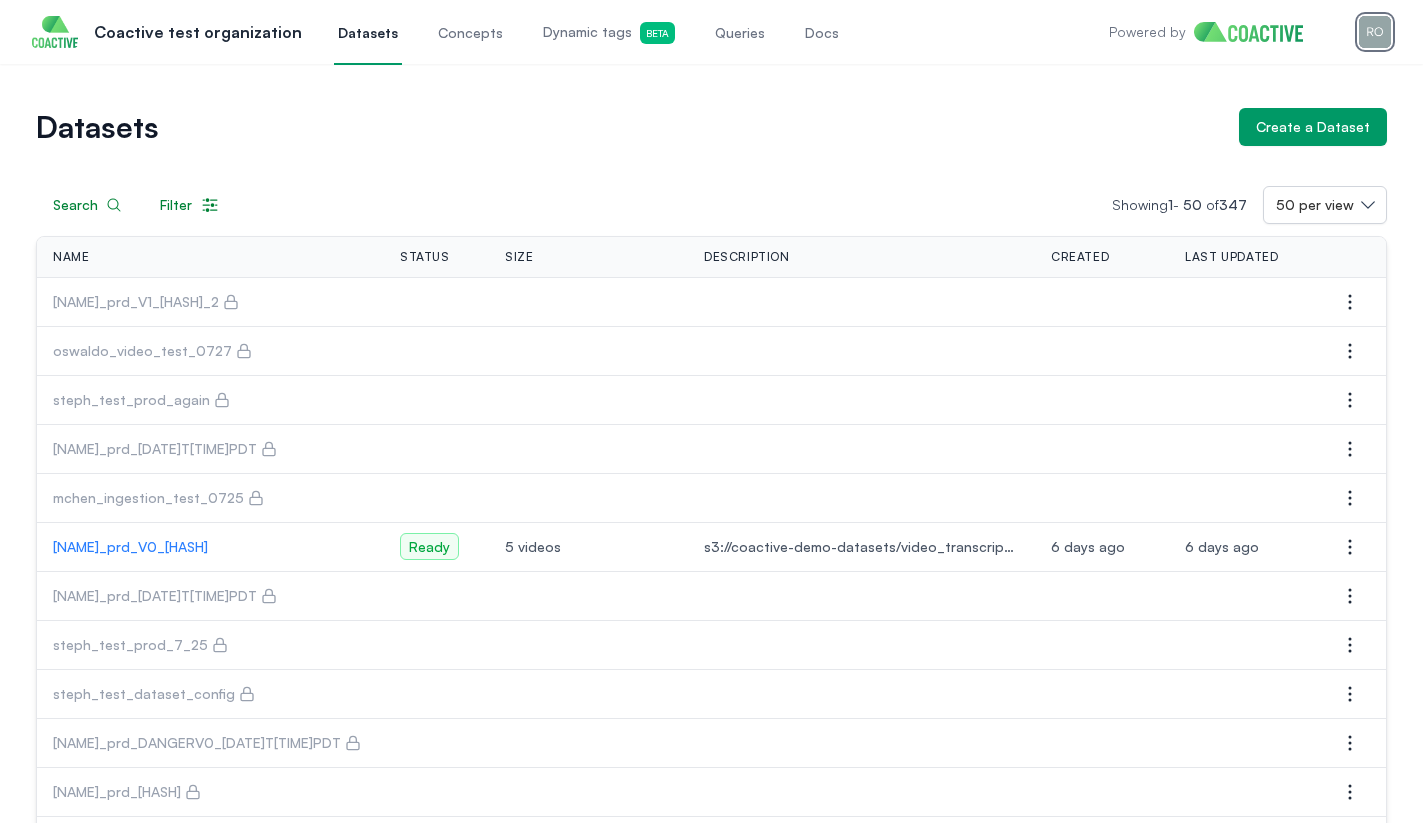 click at bounding box center (1375, 32) 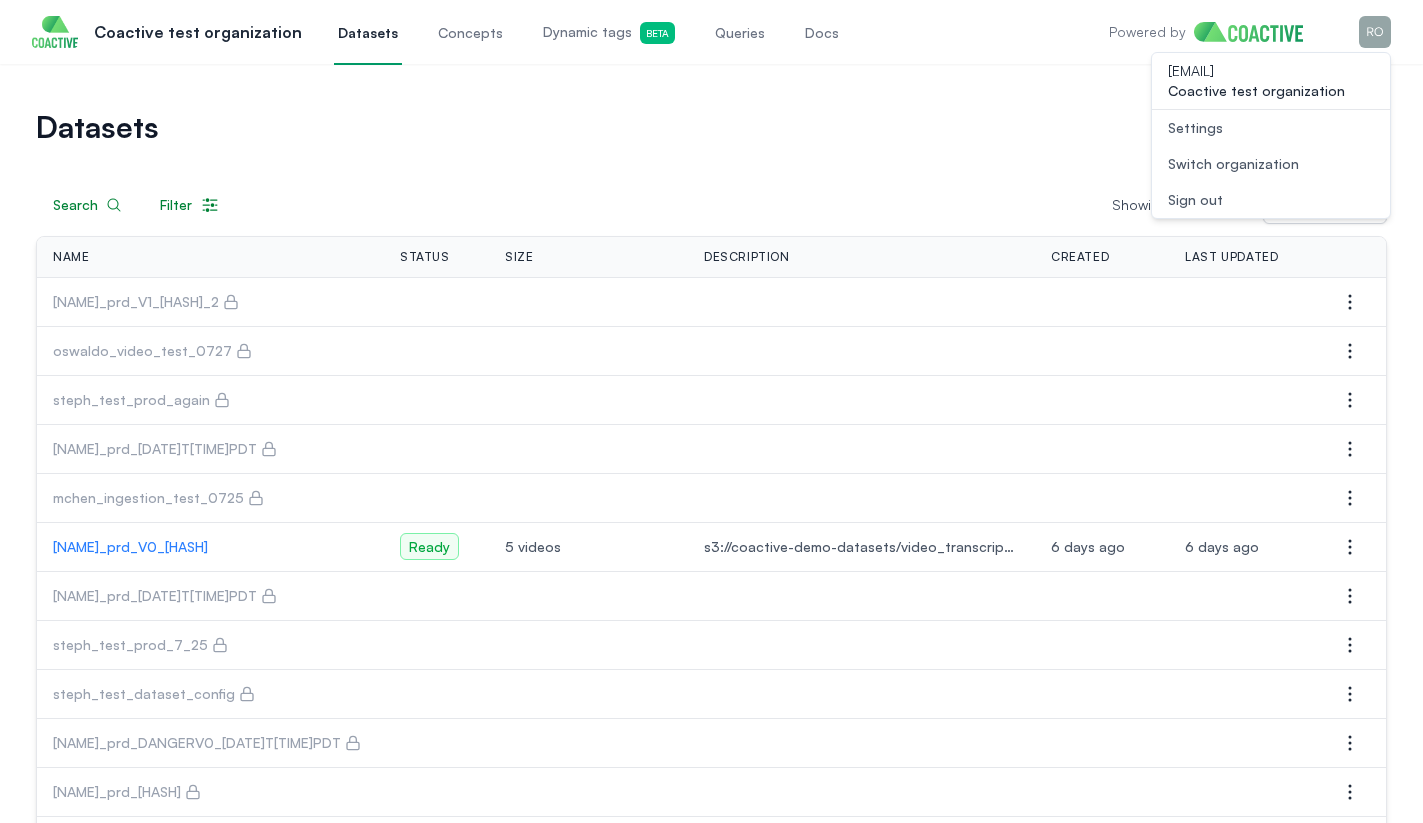 click on "Switch organization" at bounding box center [1233, 164] 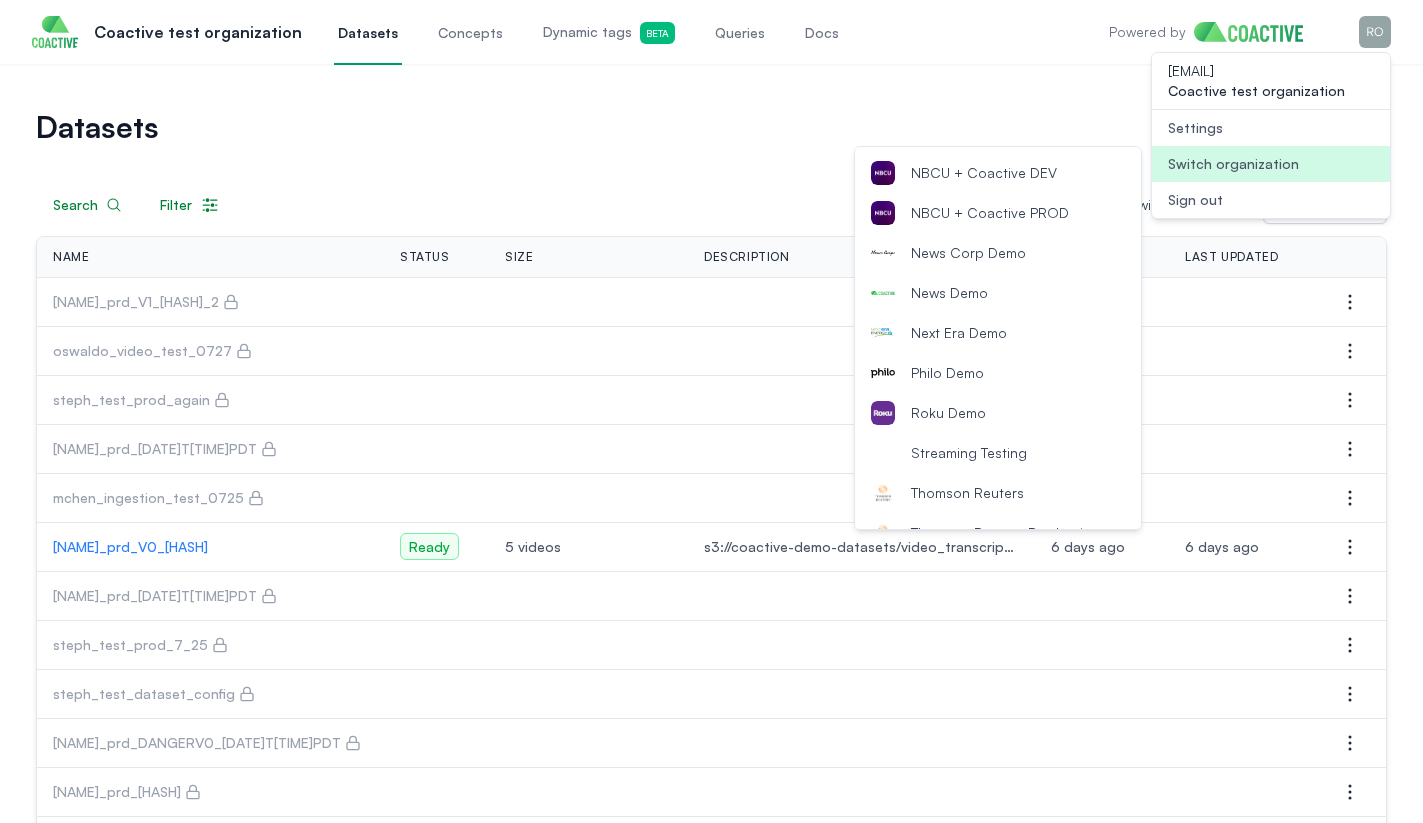scroll, scrollTop: 618, scrollLeft: 0, axis: vertical 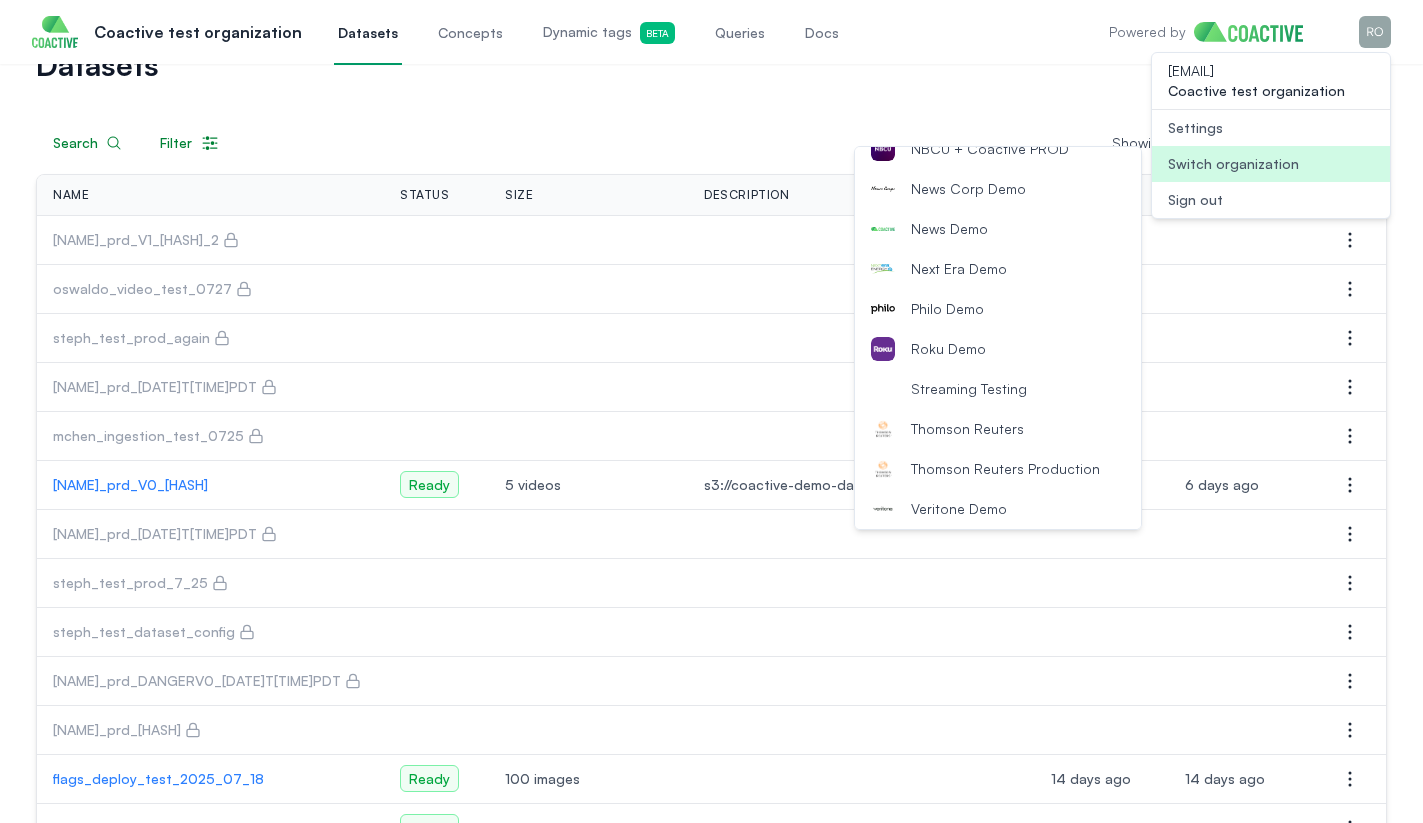 click on "Thomson Reuters" at bounding box center [967, 429] 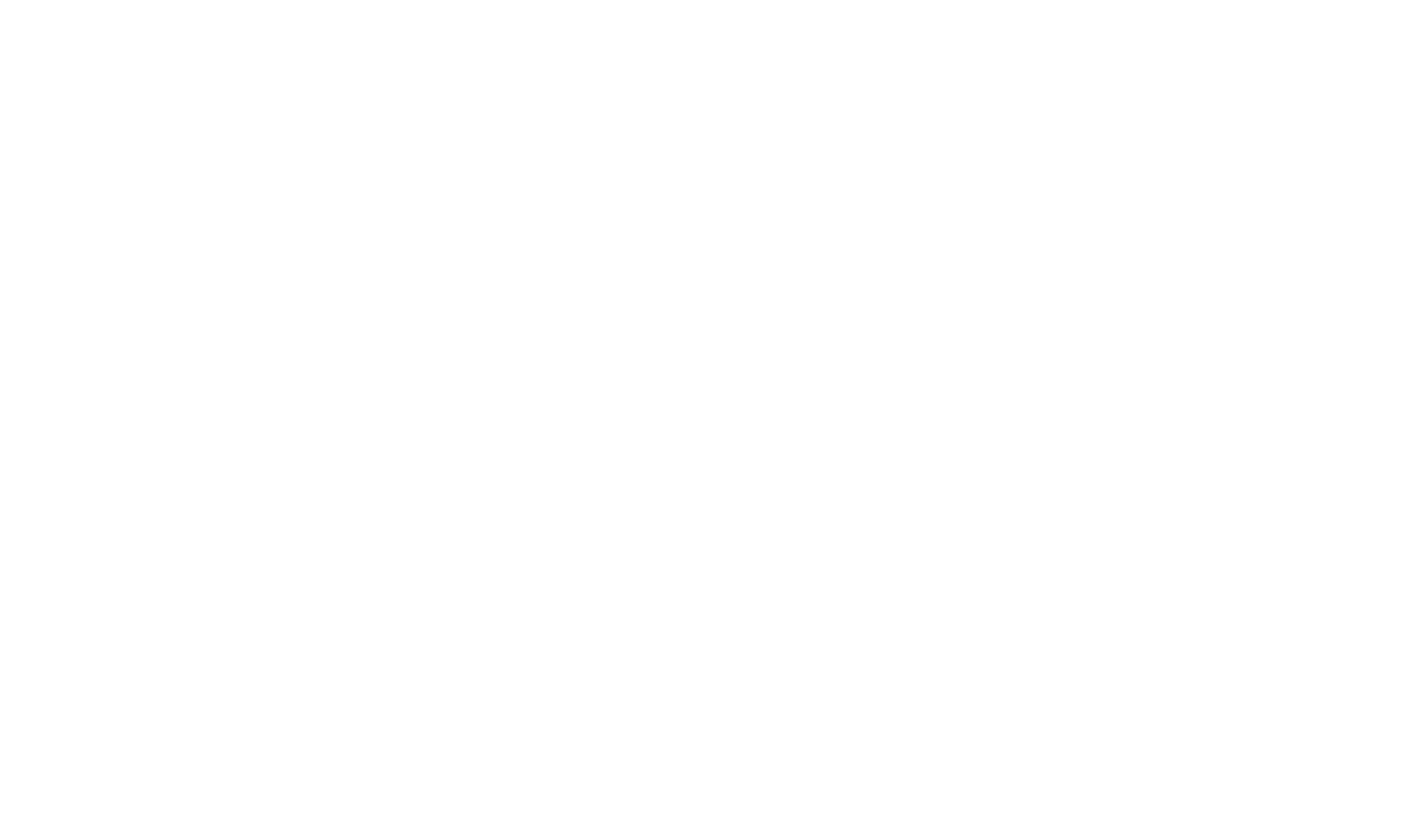 scroll, scrollTop: 0, scrollLeft: 0, axis: both 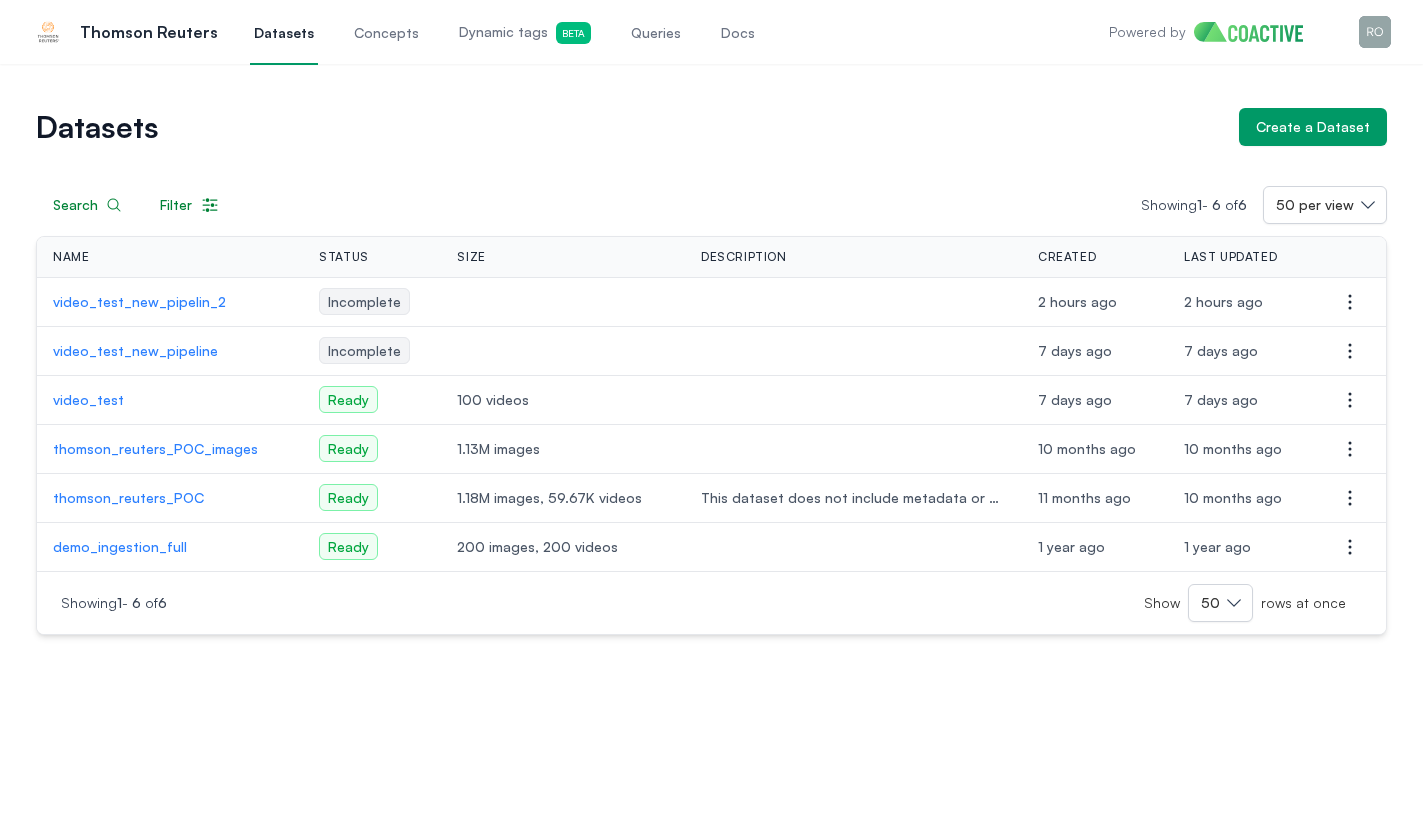 click on "video_test_new_pipelin_2" at bounding box center [170, 302] 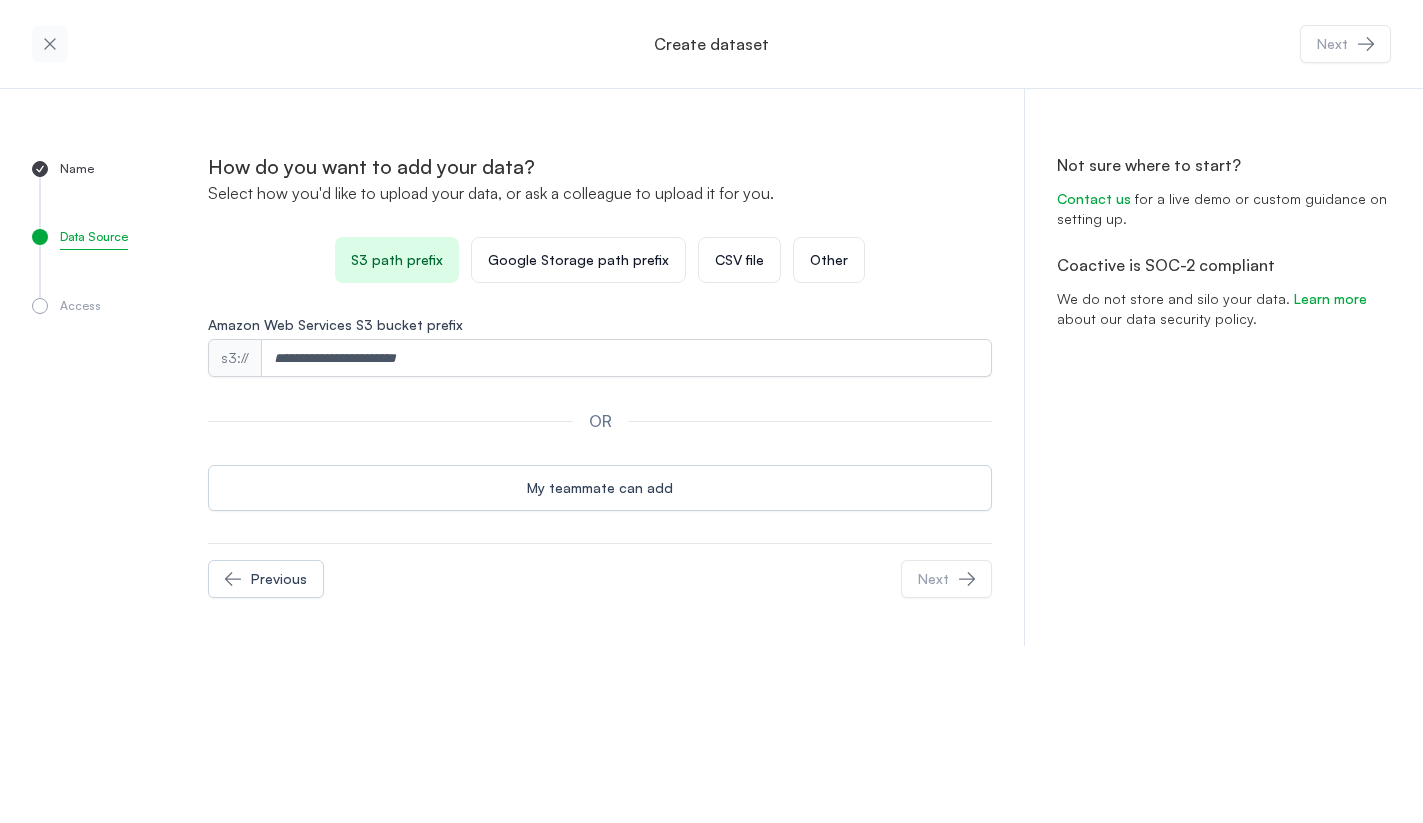 click 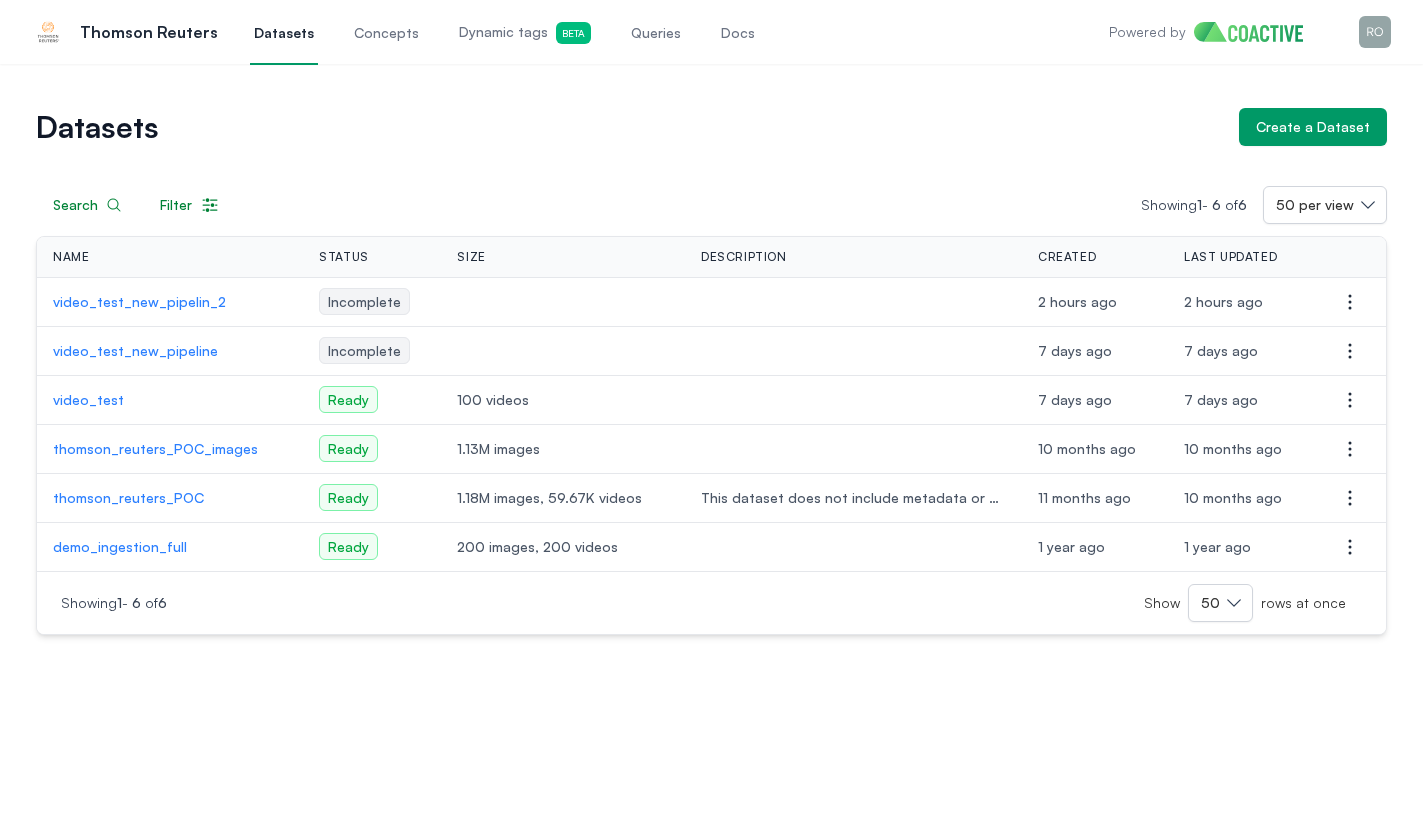 click on "Dynamic tags Beta" at bounding box center (525, 33) 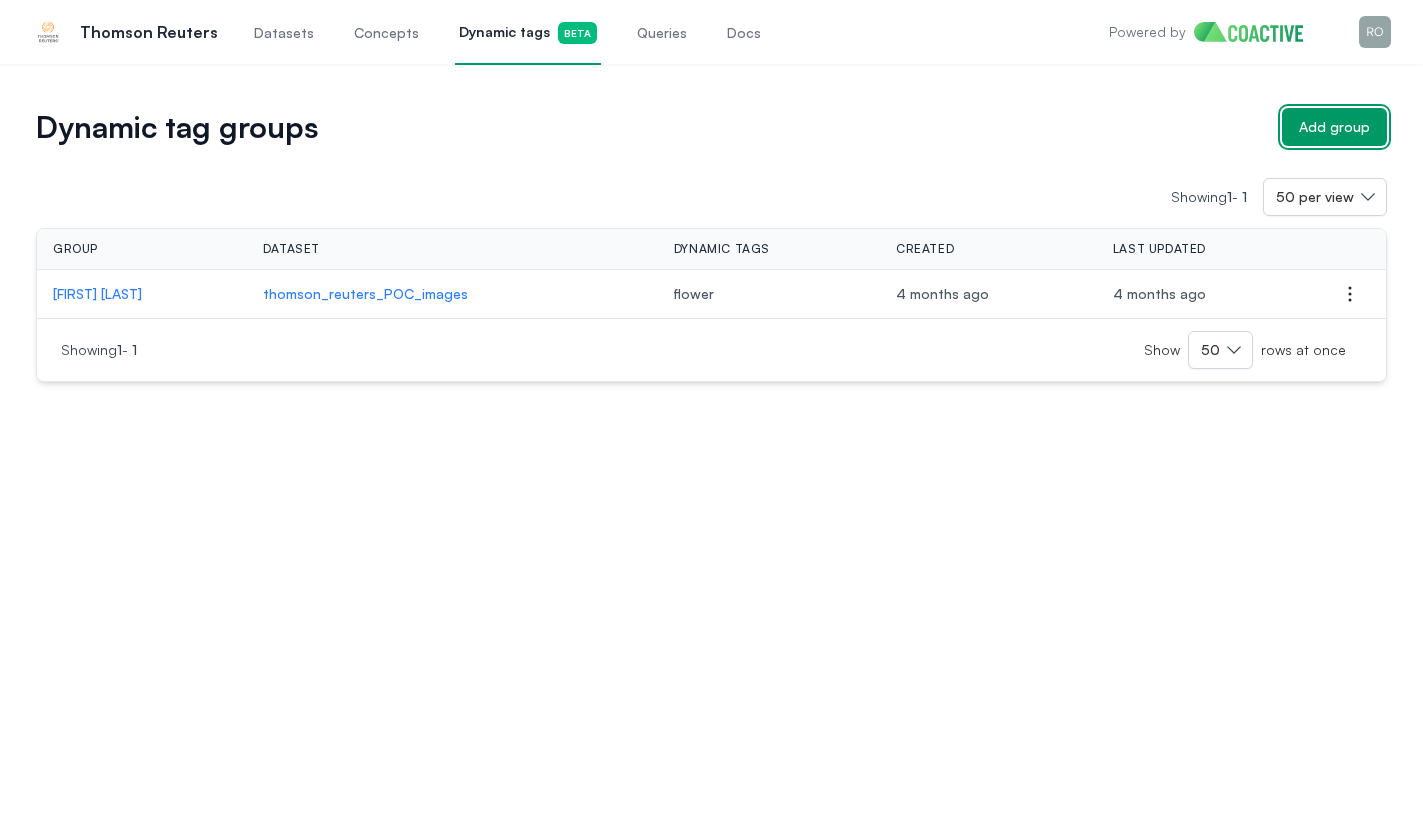 click on "Add group" at bounding box center [1334, 127] 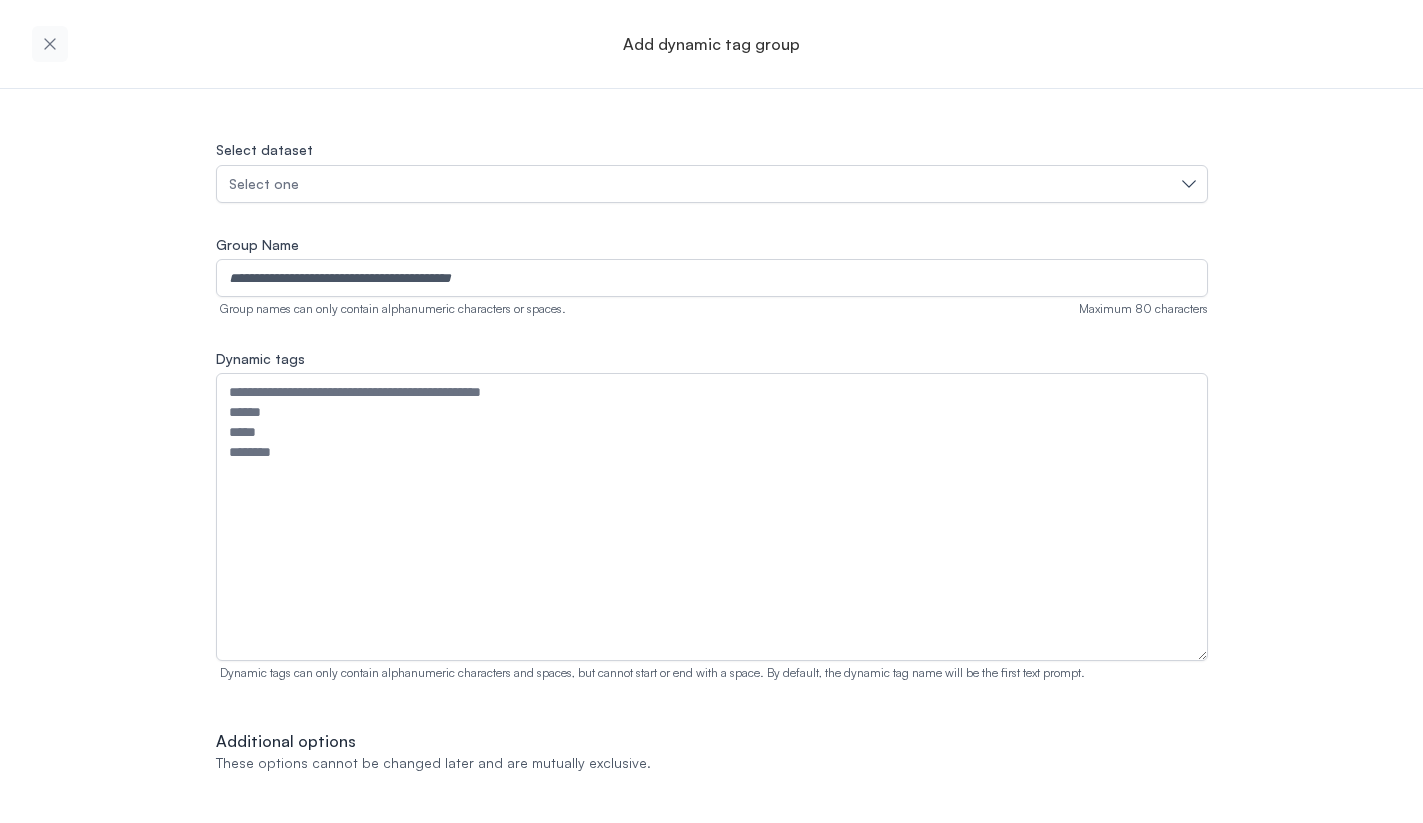 click on "Select dataset Select one" at bounding box center (712, 170) 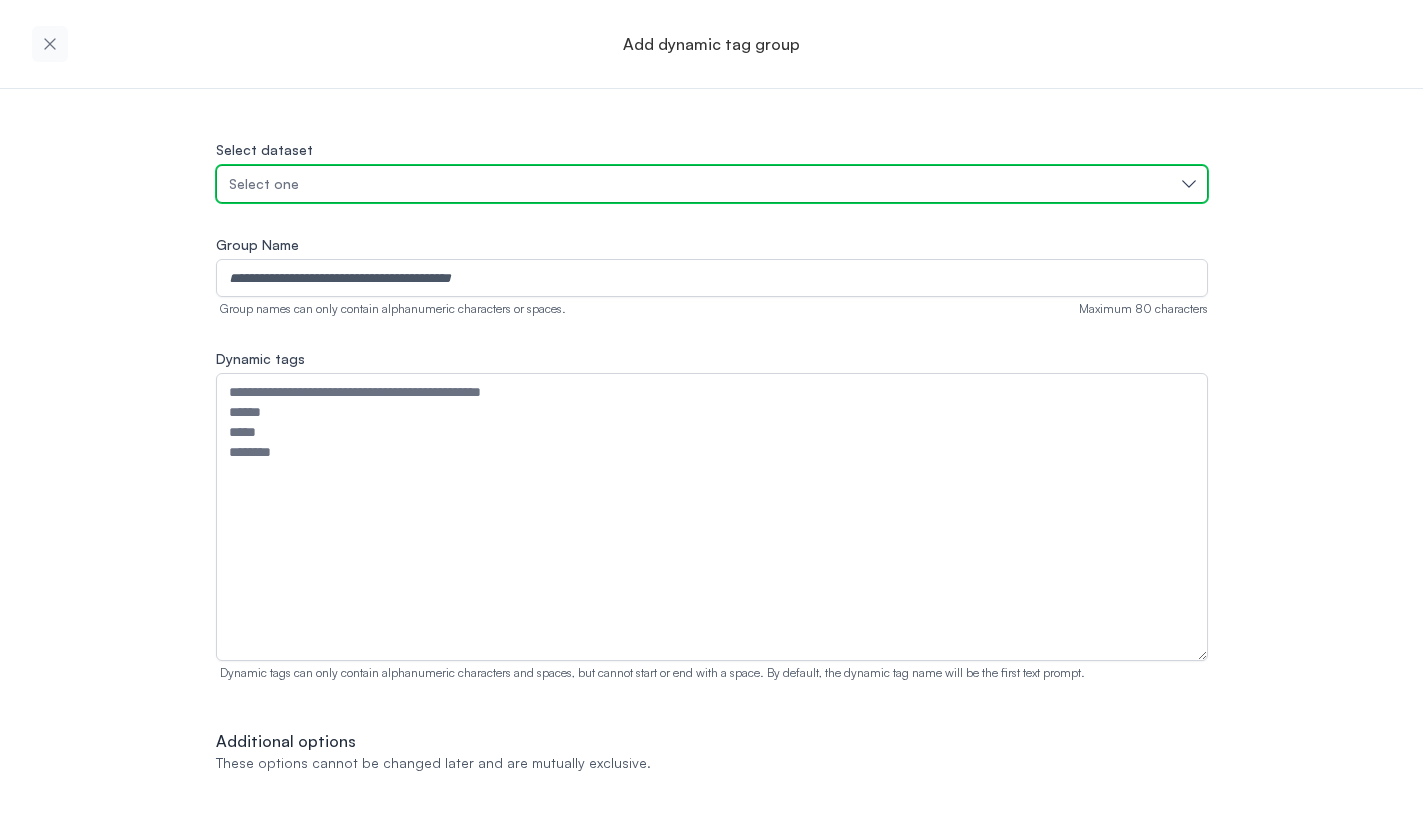 click on "Select one" at bounding box center (702, 184) 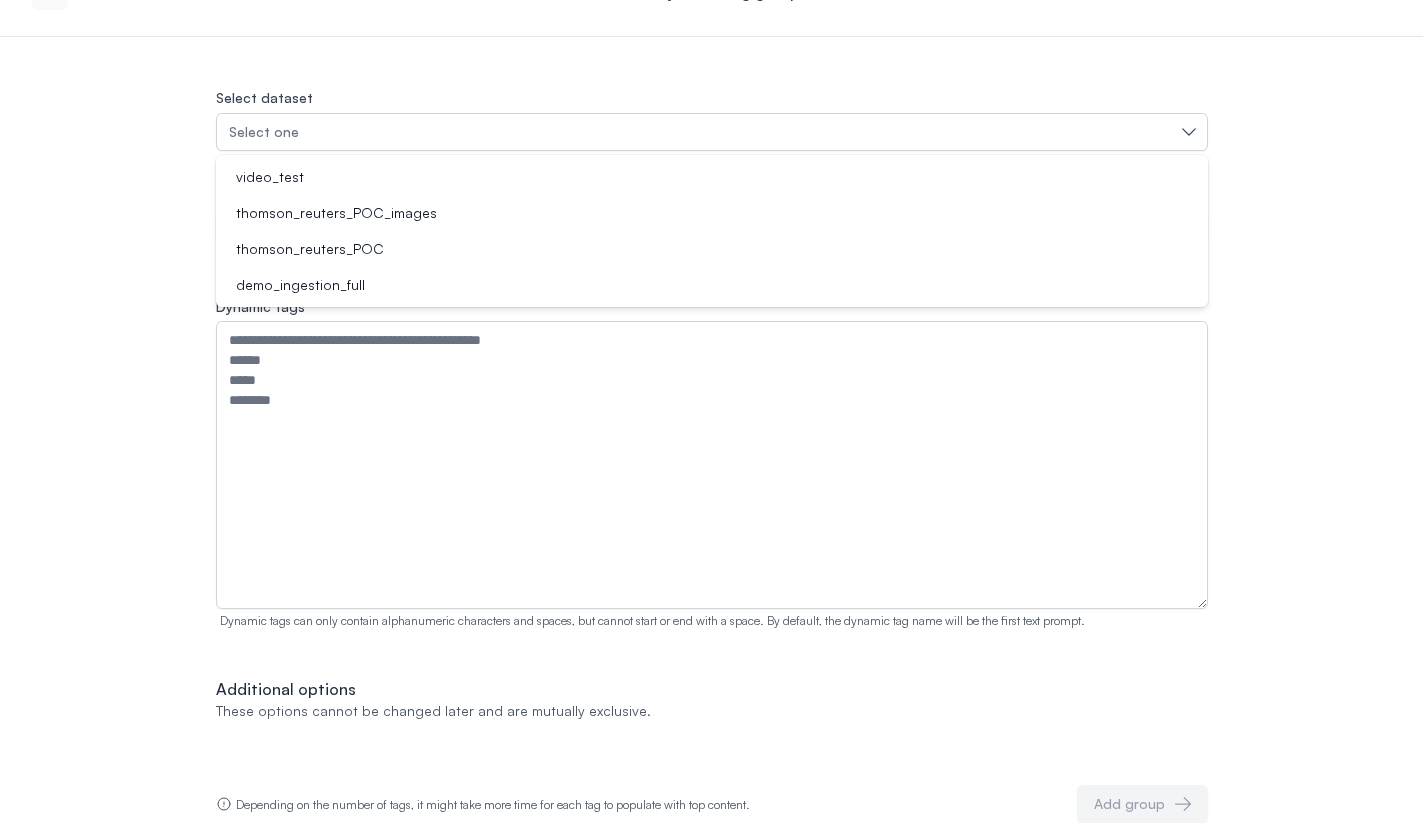 scroll, scrollTop: 0, scrollLeft: 0, axis: both 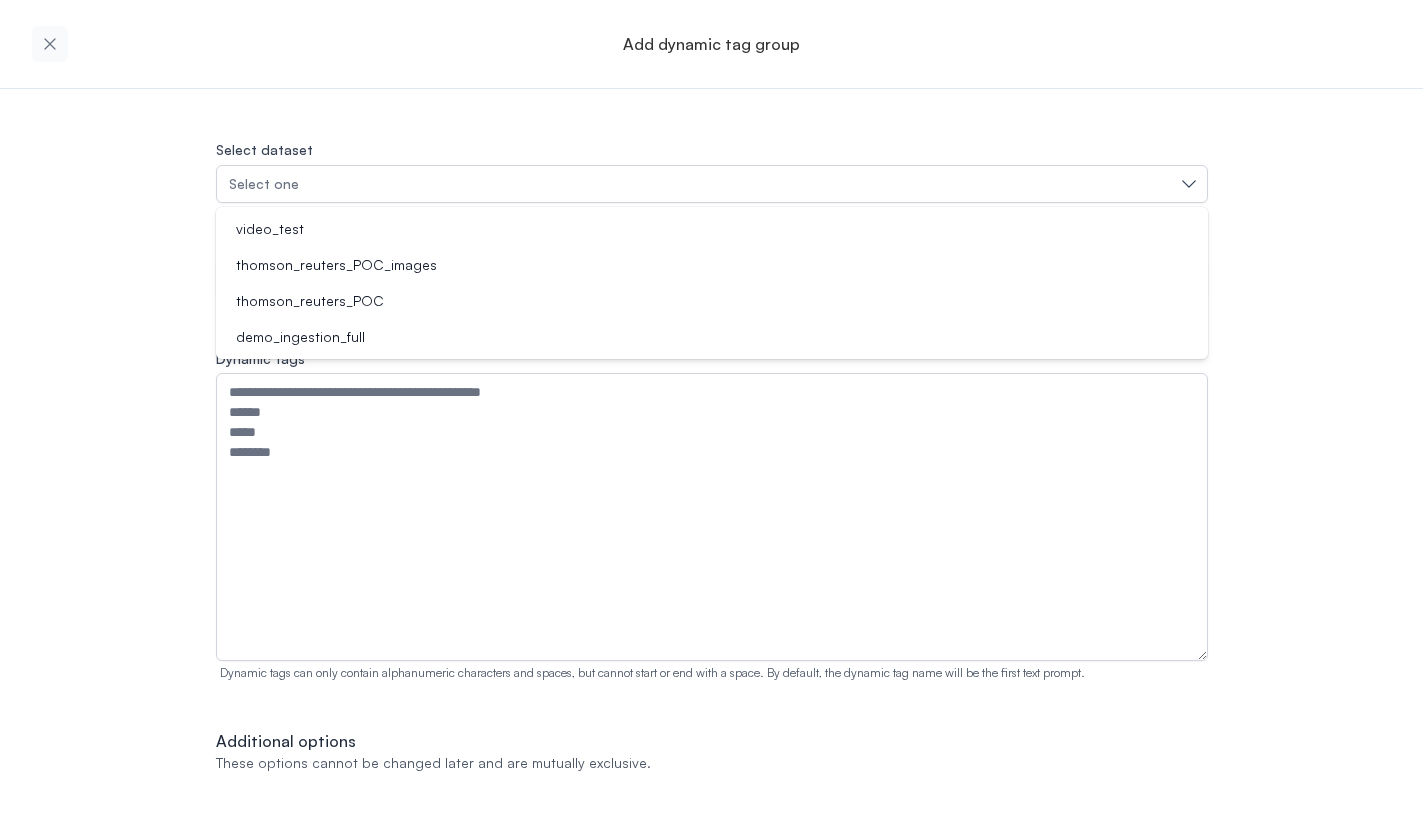 click on "Select dataset Select one video_test thomson_reuters_POC_images thomson_reuters_POC demo_ingestion_full" at bounding box center (712, 170) 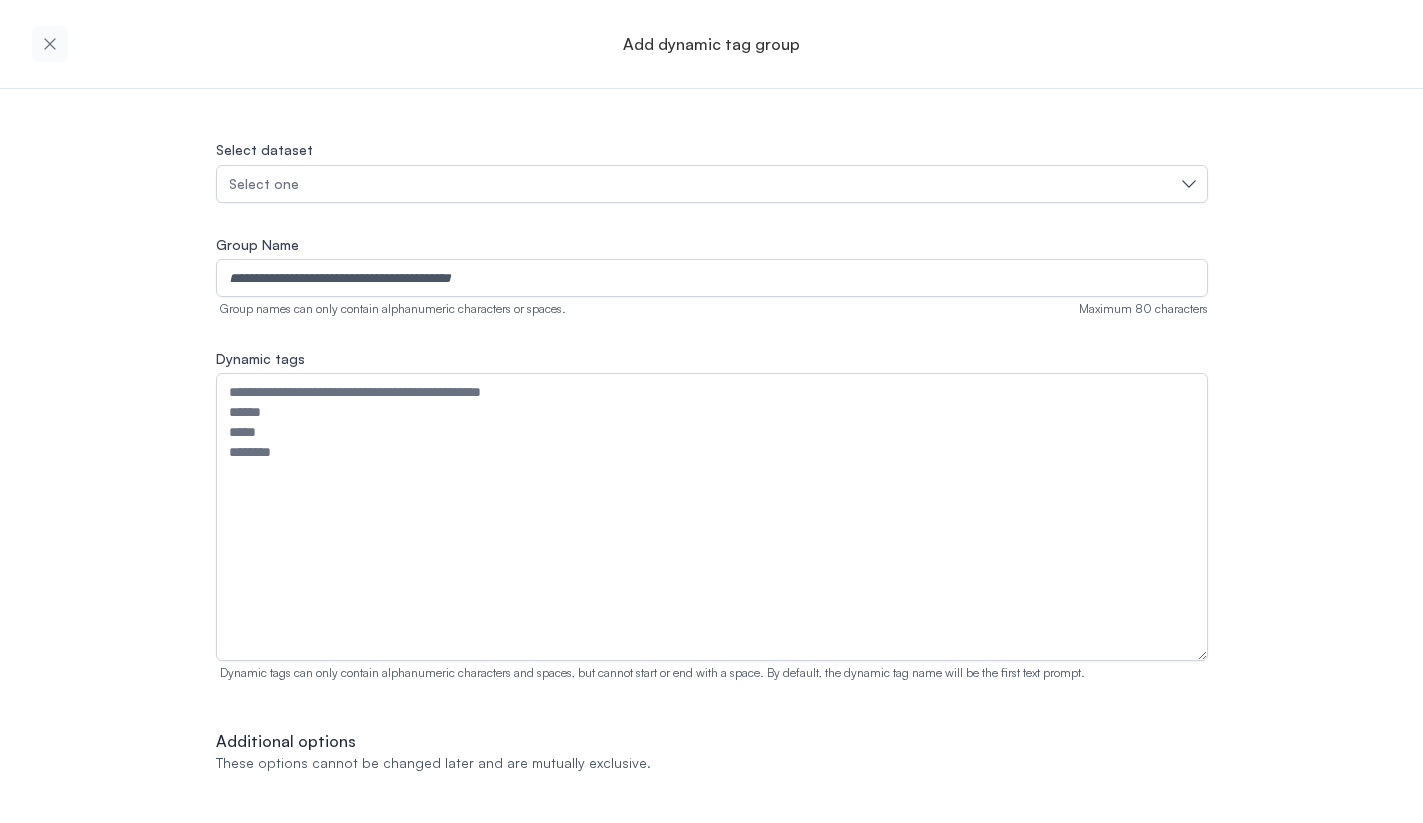 click 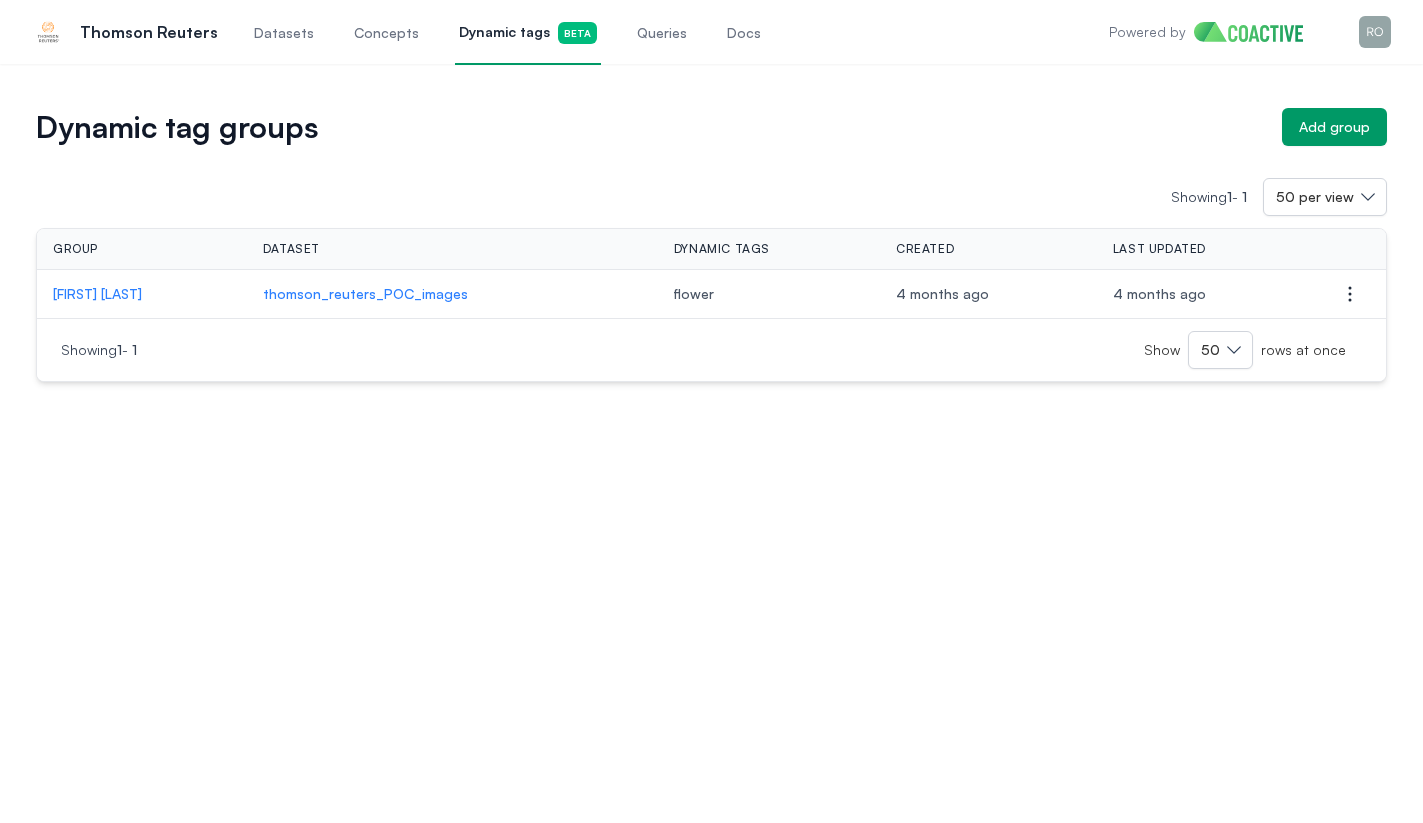 click on "Datasets" at bounding box center (284, 32) 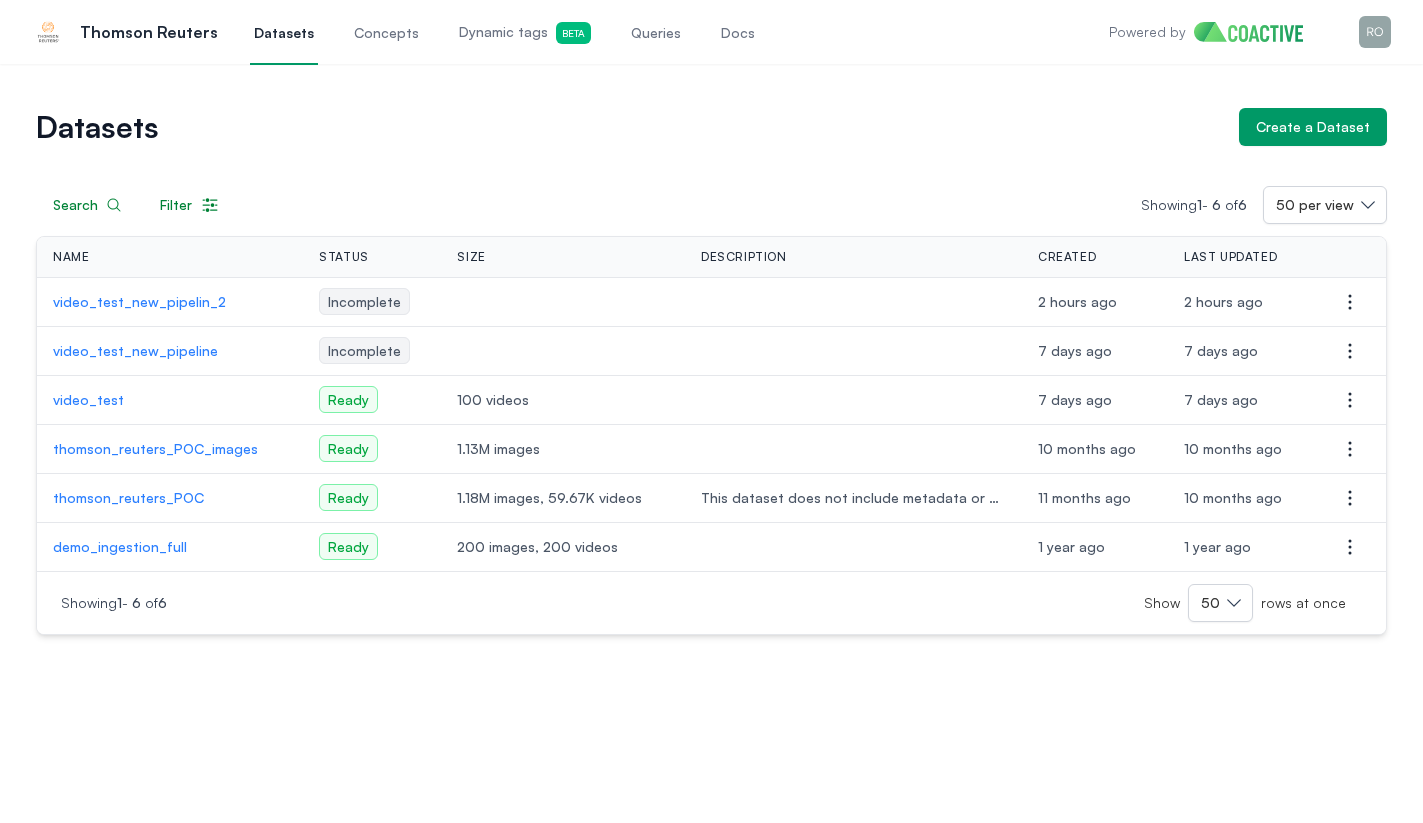 click on "Incomplete" at bounding box center [364, 301] 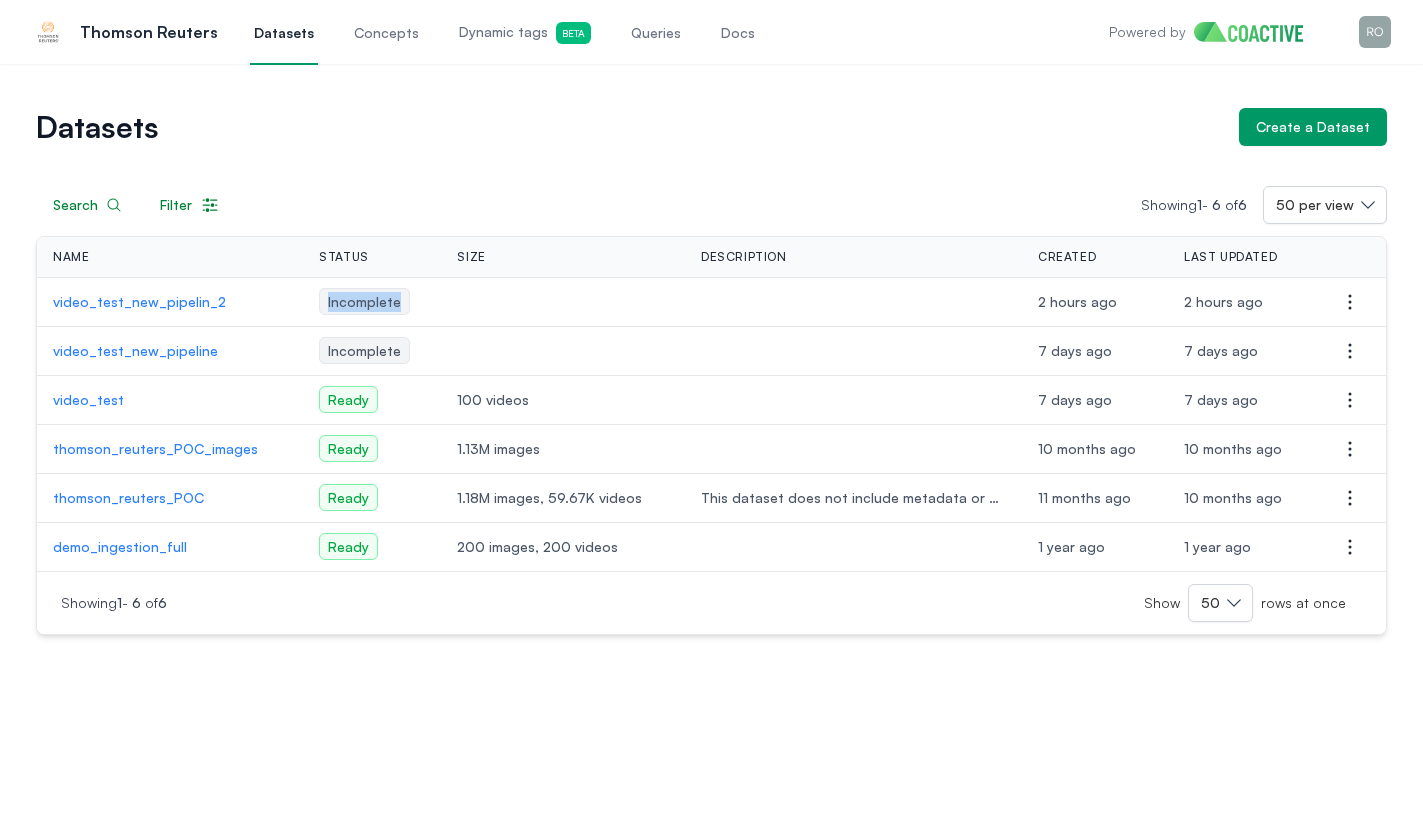 click on "Incomplete" at bounding box center (364, 301) 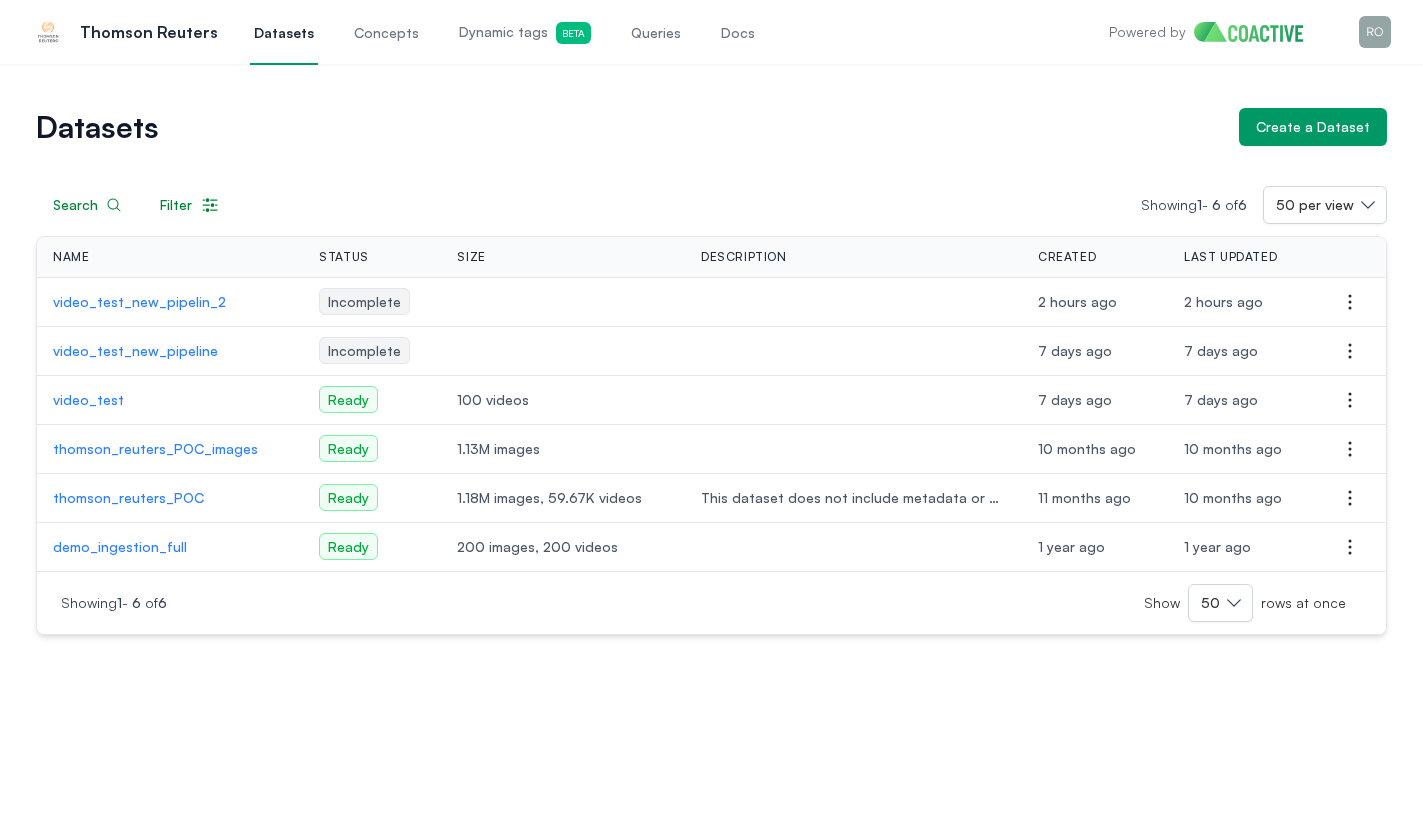 click at bounding box center (563, 302) 